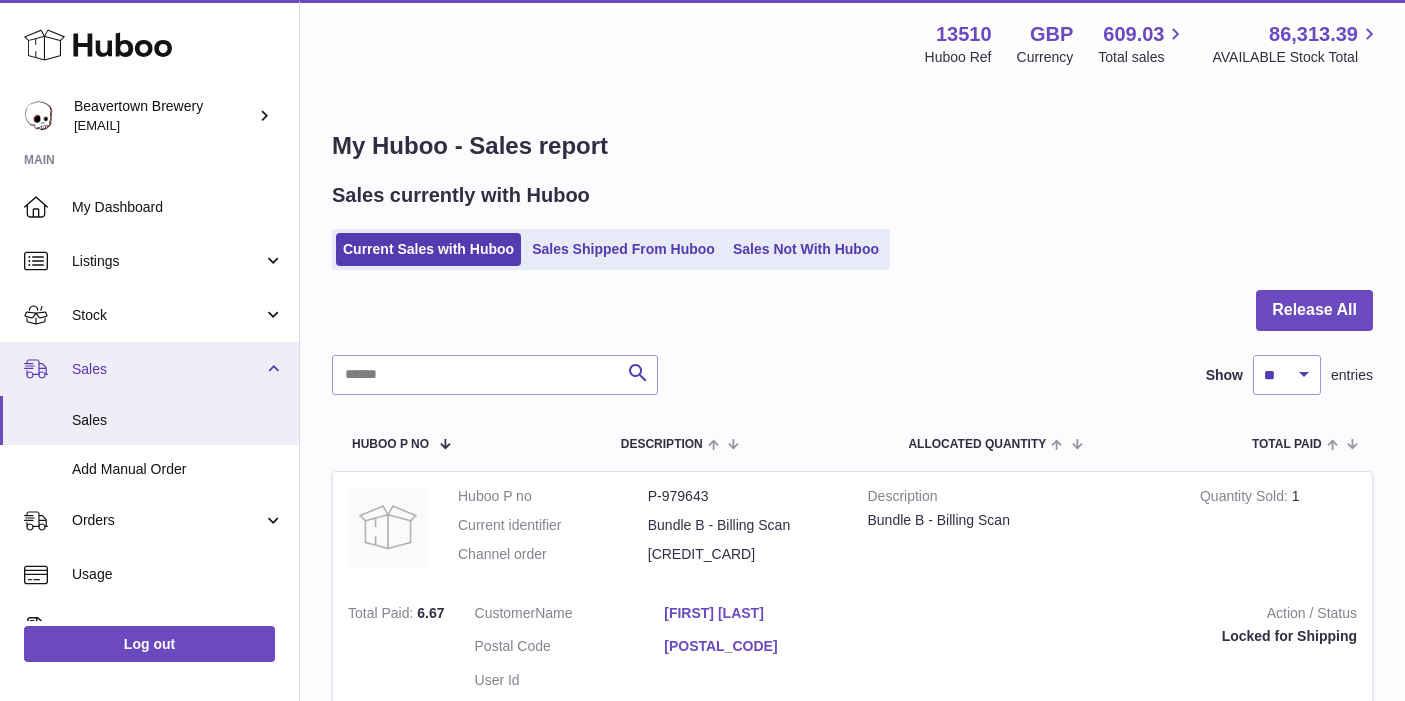 scroll, scrollTop: 0, scrollLeft: 0, axis: both 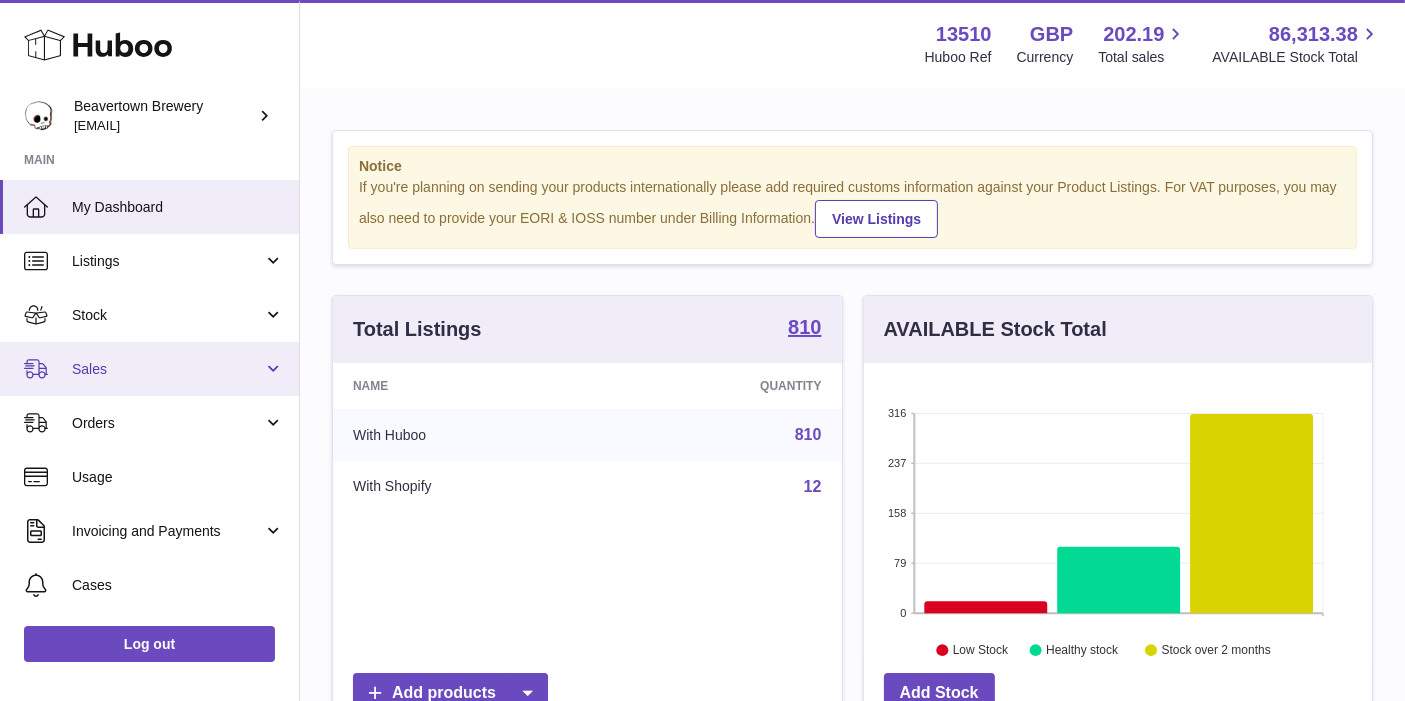 click on "Sales" at bounding box center (149, 369) 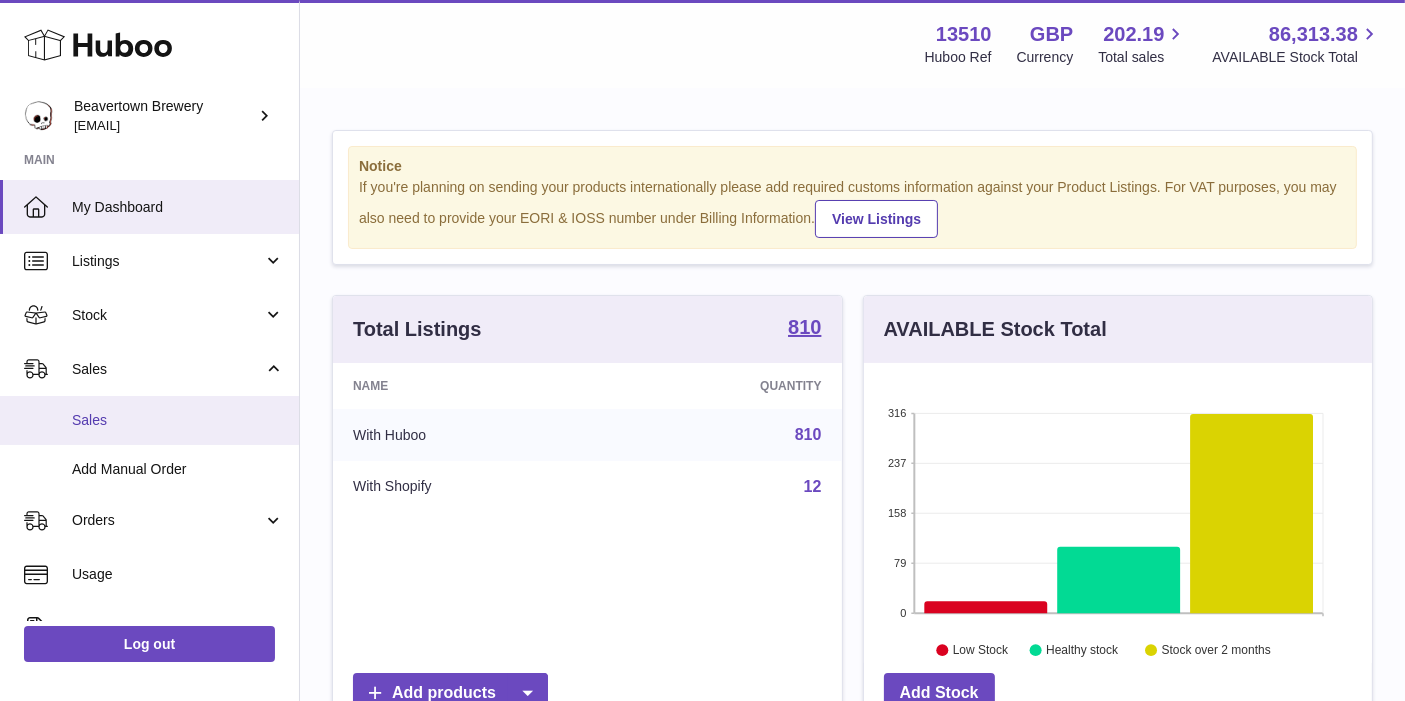 click on "Sales" at bounding box center (149, 420) 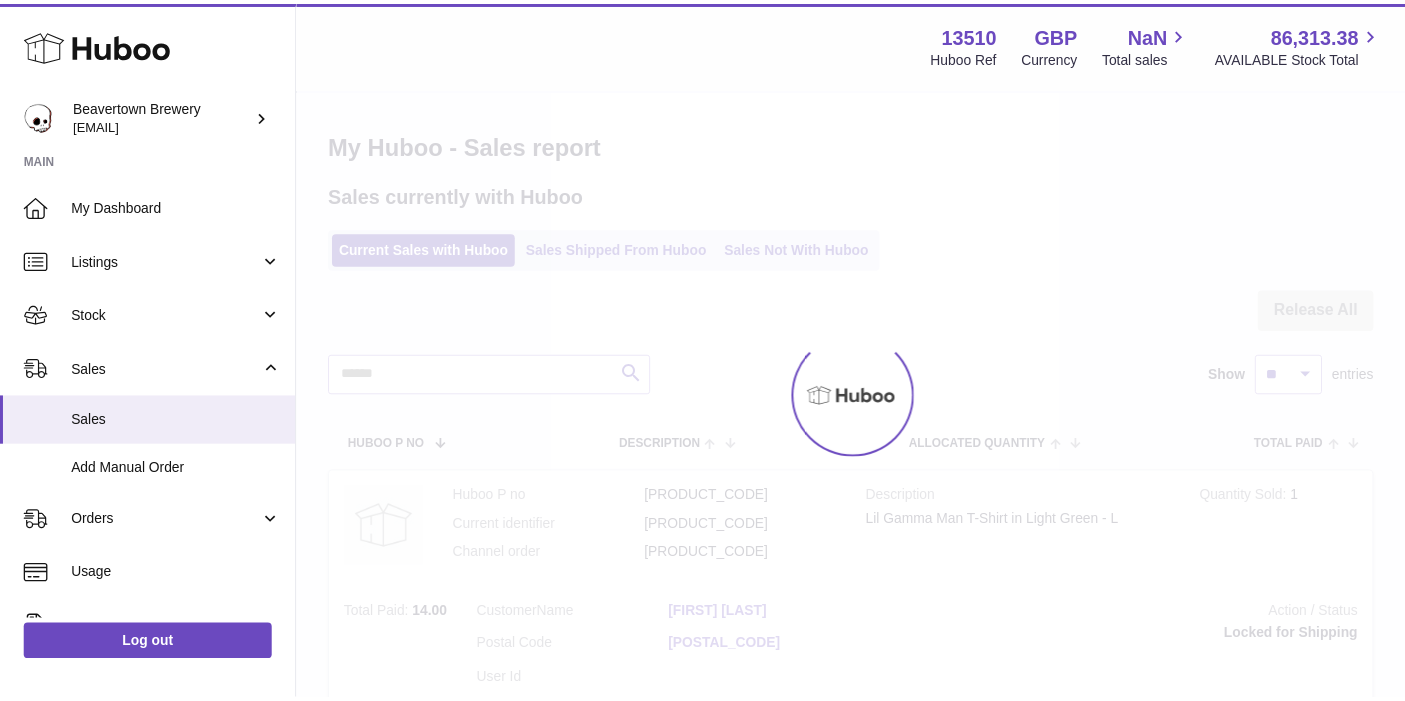 scroll, scrollTop: 0, scrollLeft: 0, axis: both 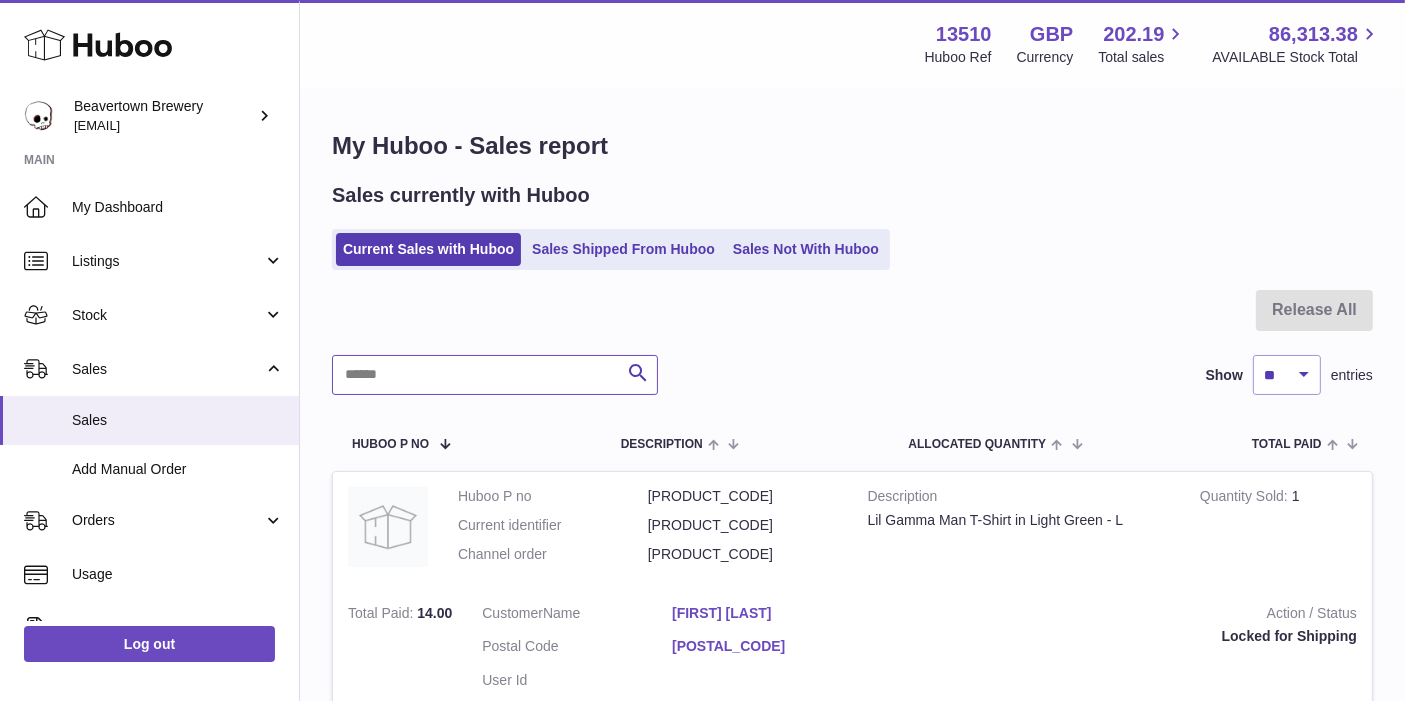 click at bounding box center (495, 375) 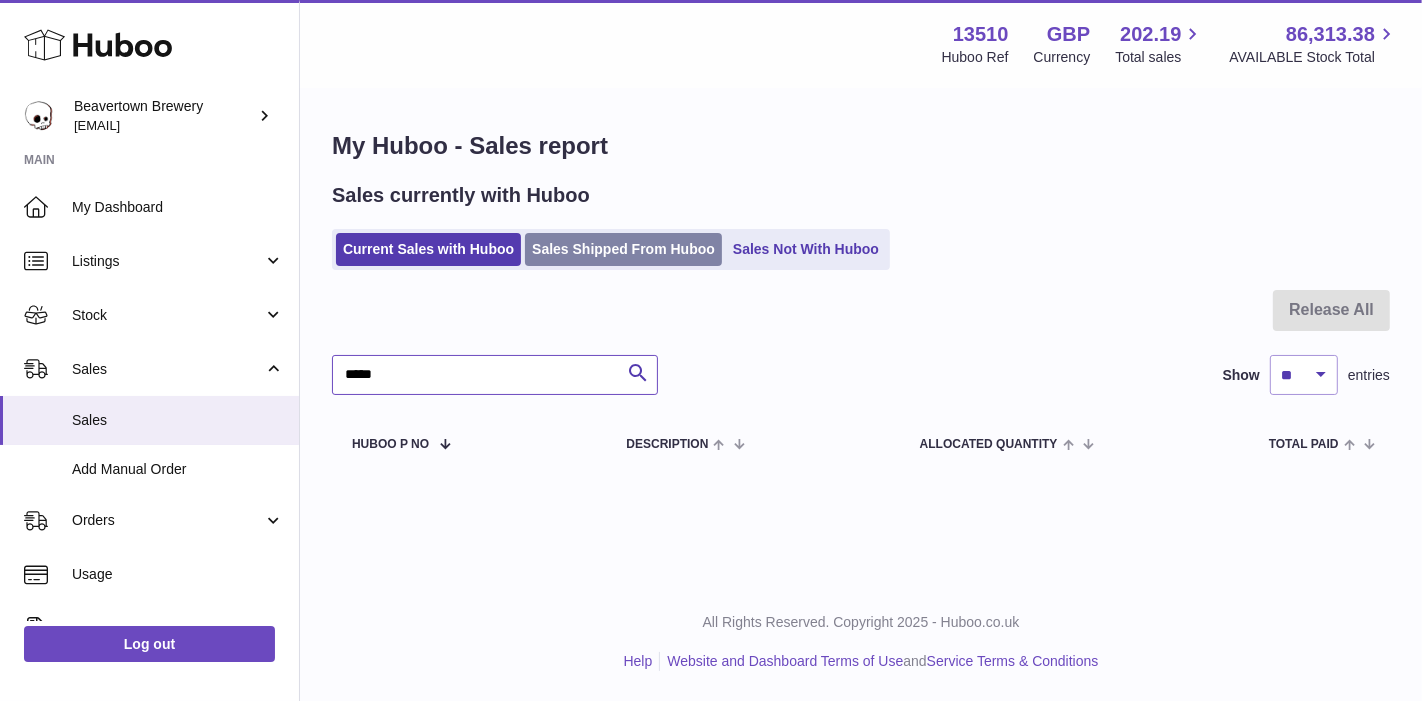 type on "*****" 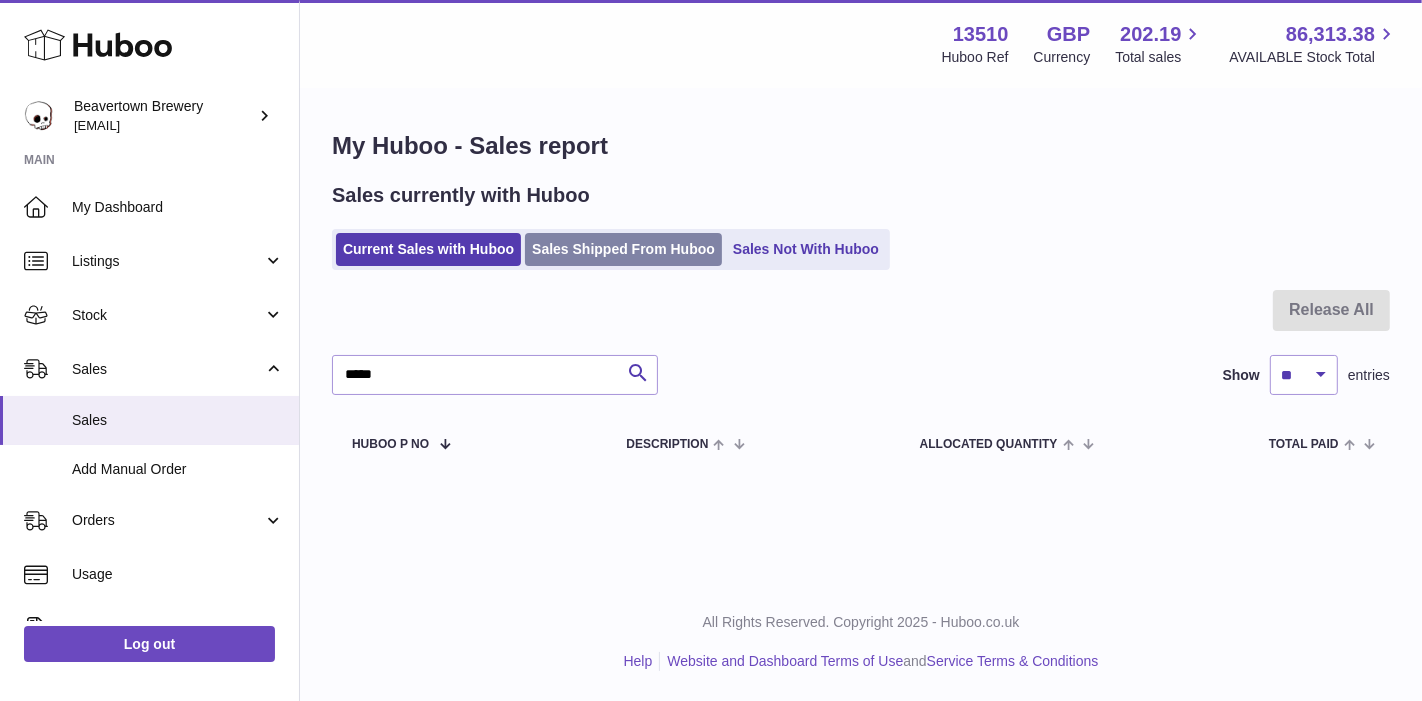 click on "Sales Shipped From Huboo" at bounding box center (623, 249) 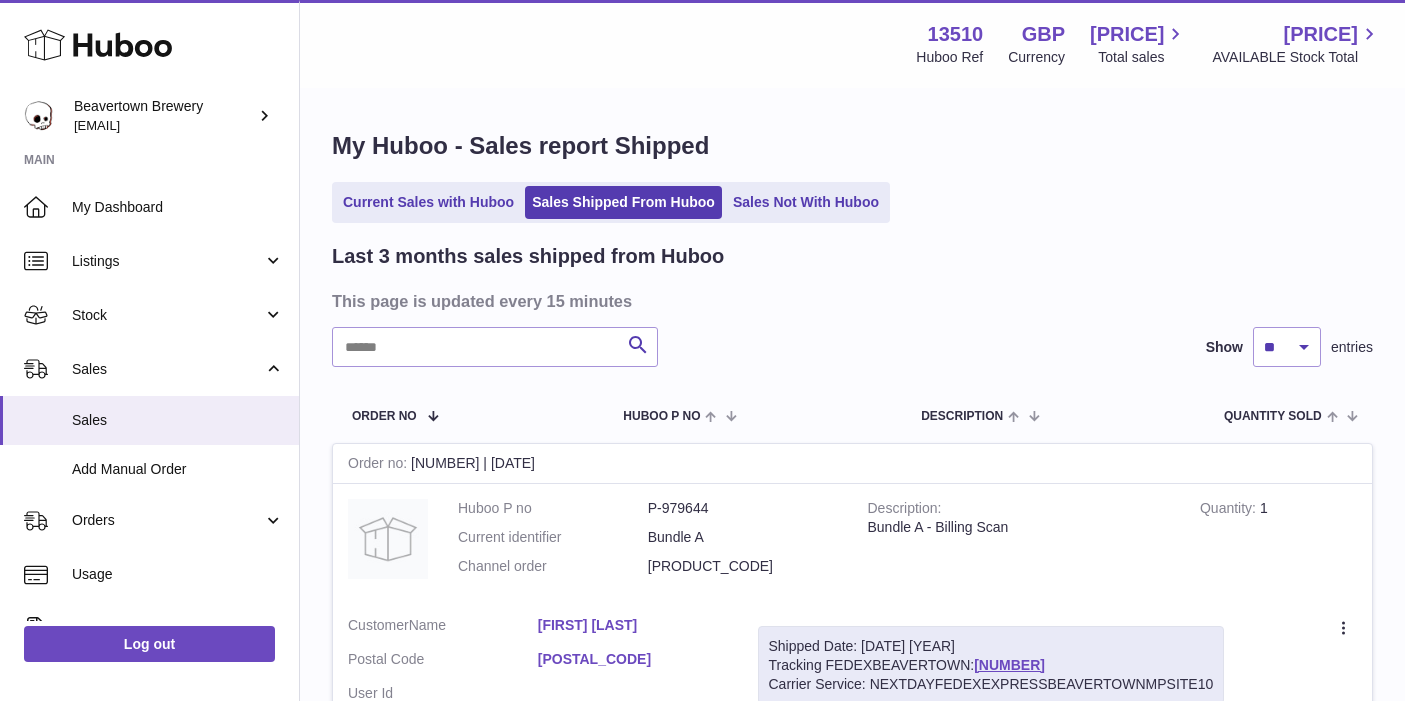 scroll, scrollTop: 0, scrollLeft: 0, axis: both 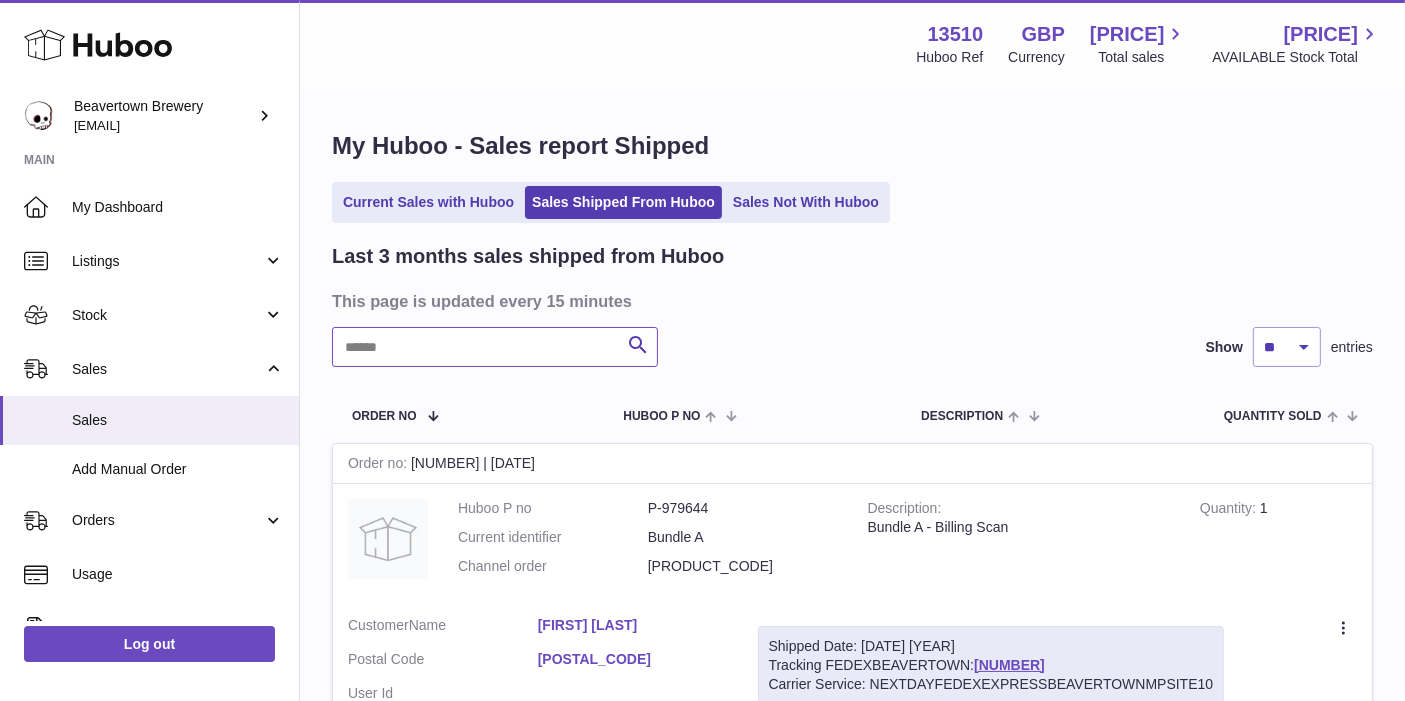 click at bounding box center (495, 347) 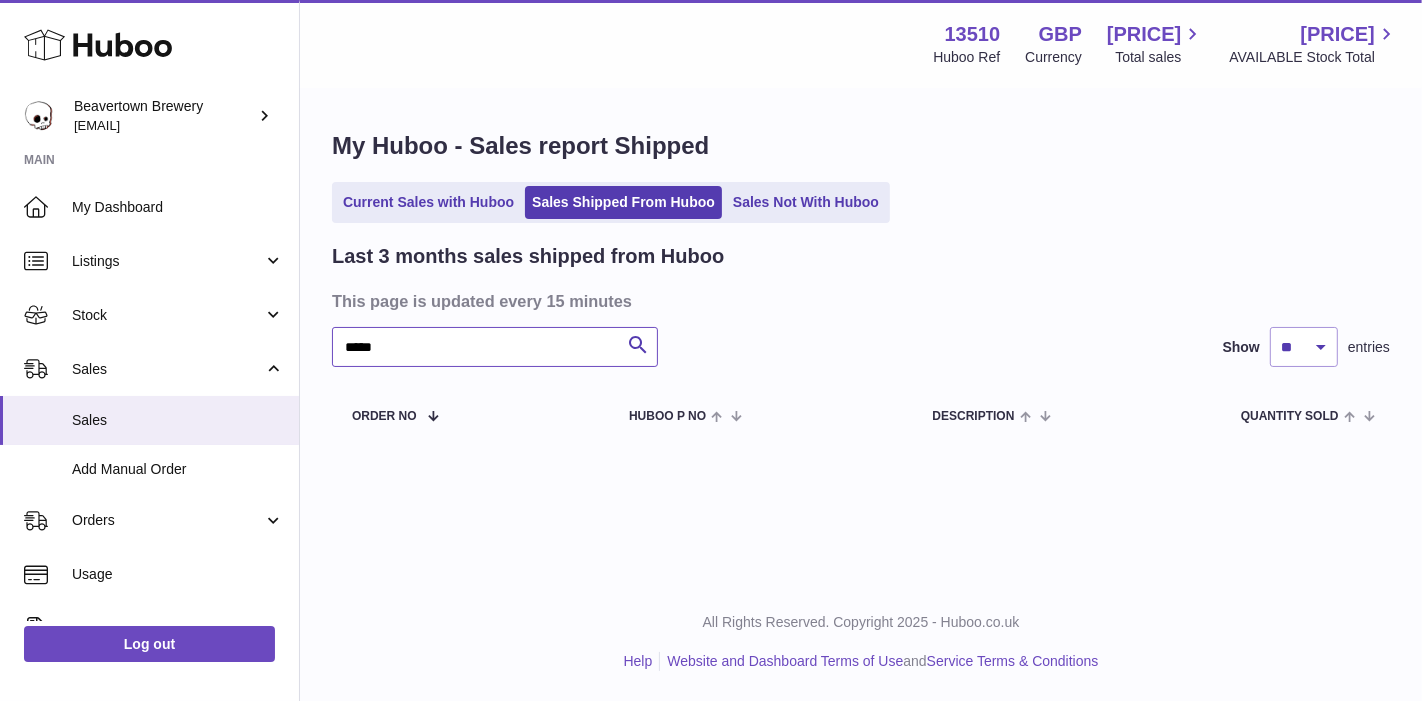 paste 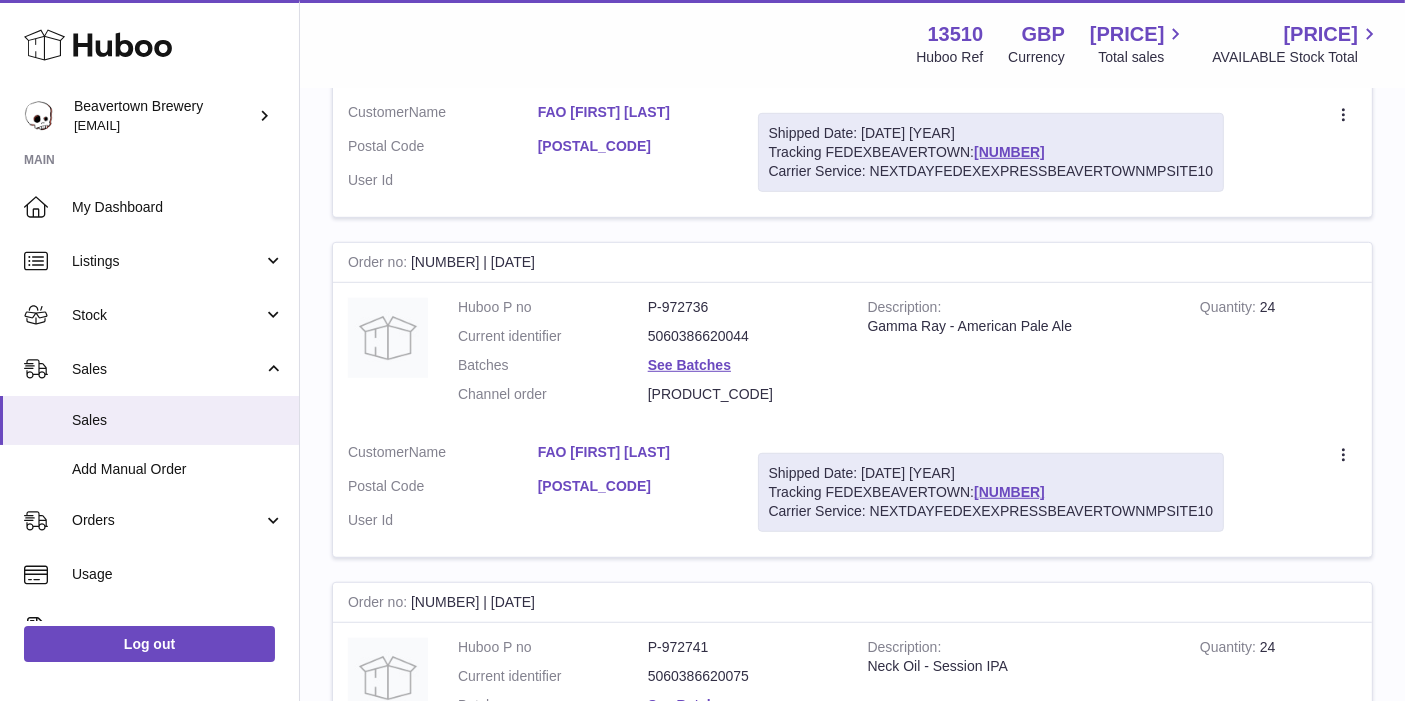 scroll, scrollTop: 1333, scrollLeft: 0, axis: vertical 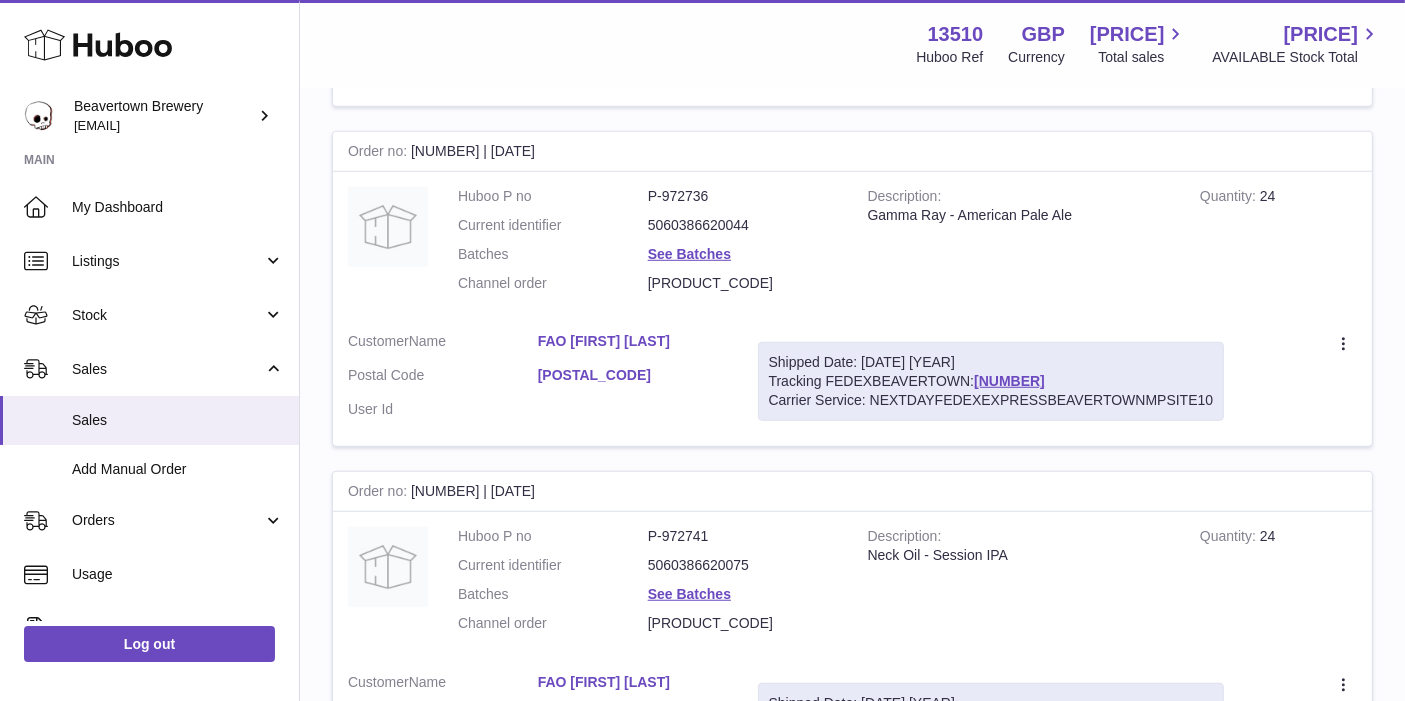 type on "*****" 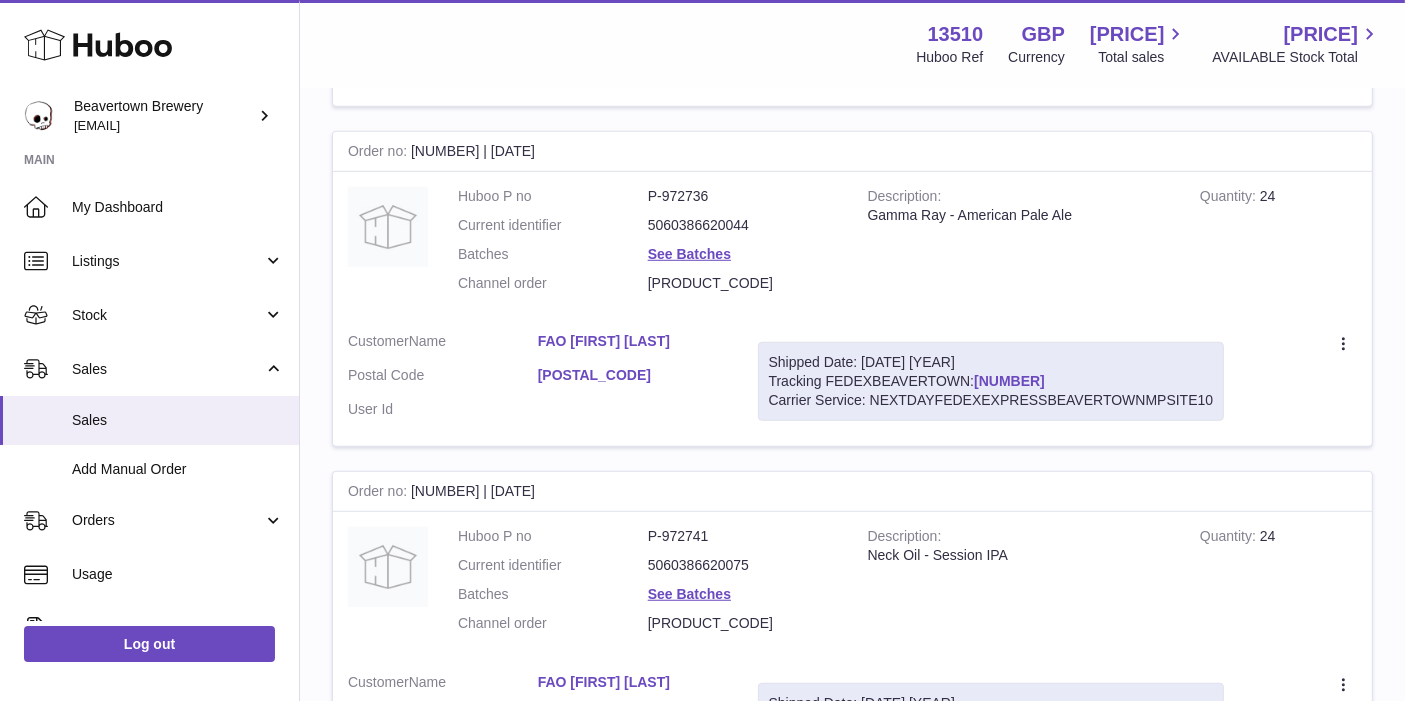 drag, startPoint x: 1081, startPoint y: 378, endPoint x: 970, endPoint y: 372, distance: 111.16204 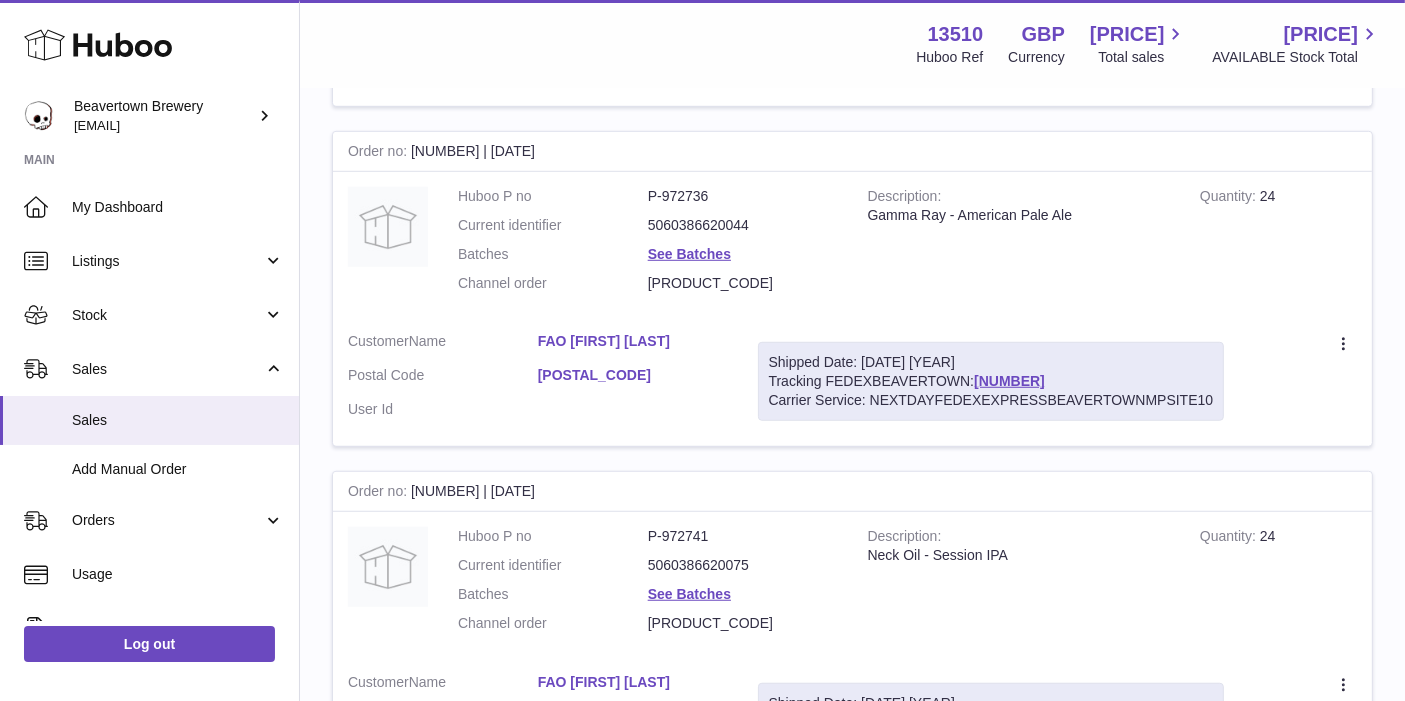 copy on "391251268468" 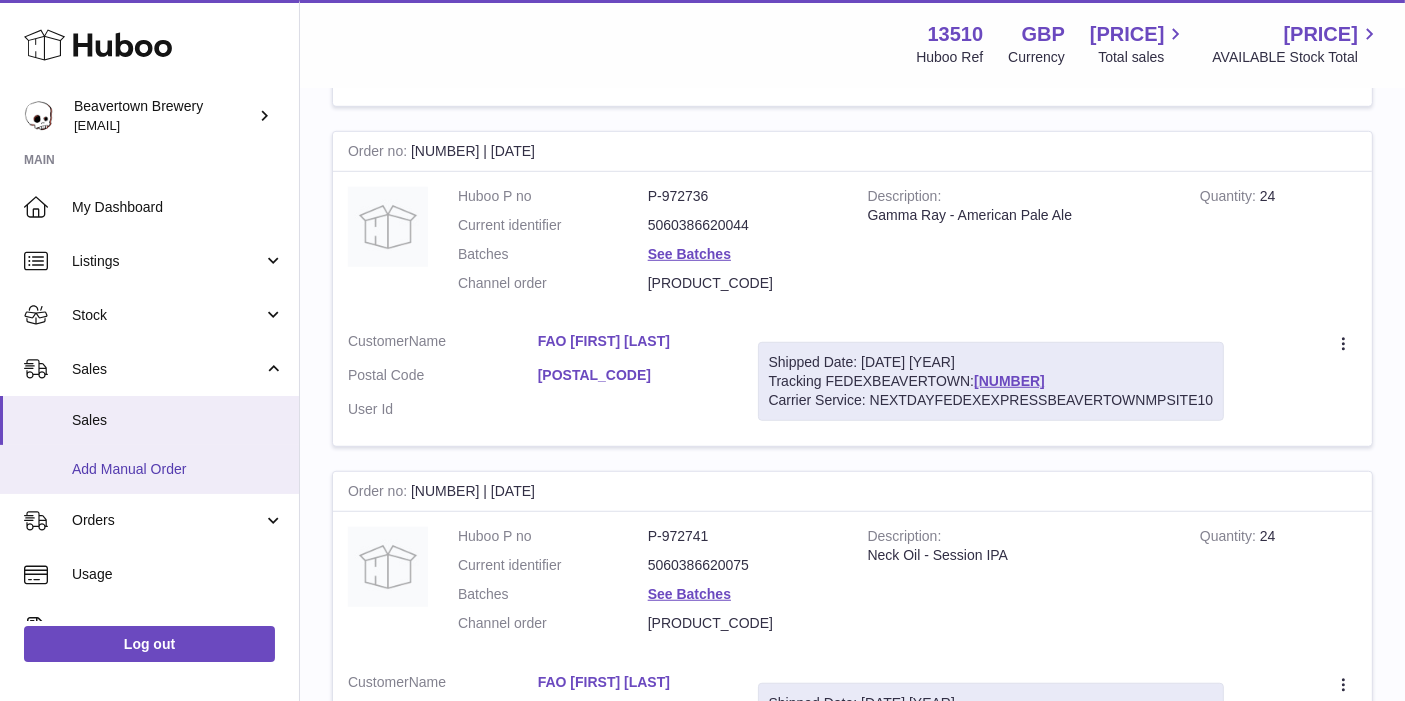 click on "Add Manual Order" at bounding box center (178, 469) 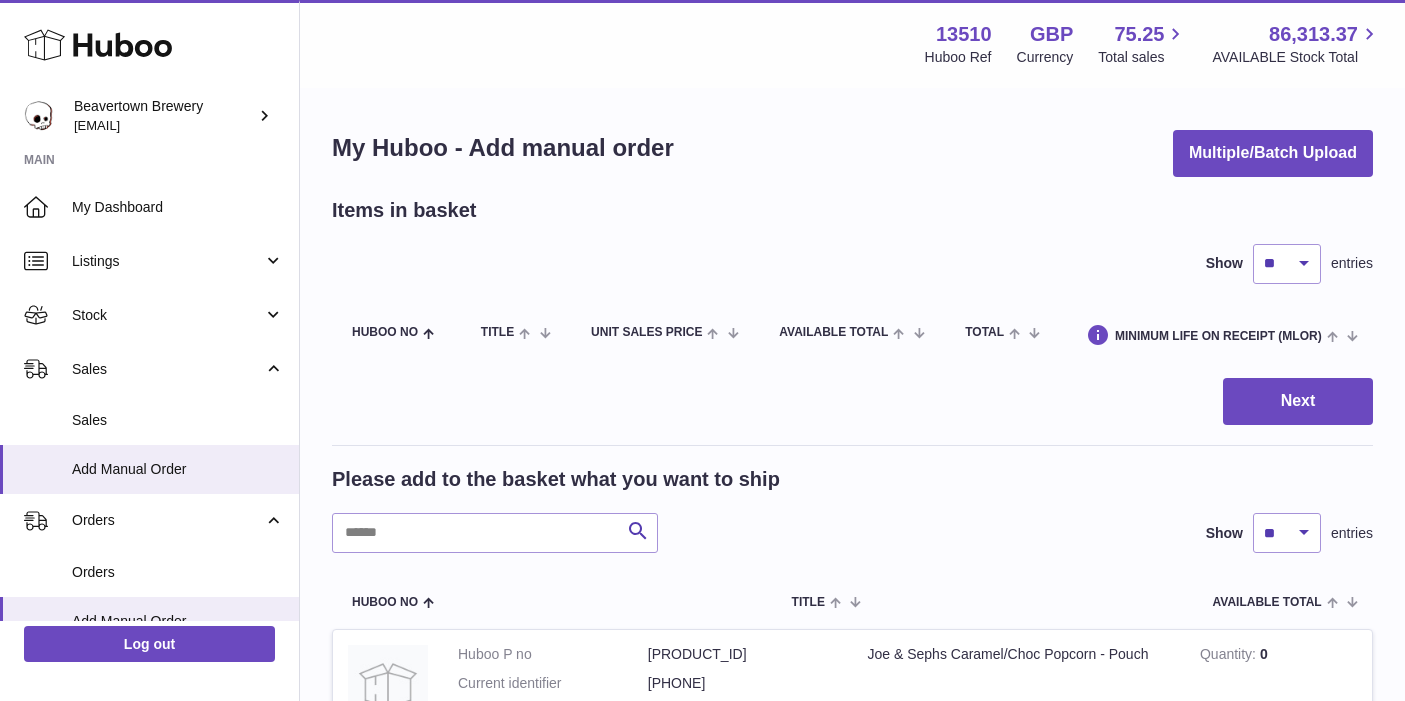 scroll, scrollTop: 0, scrollLeft: 0, axis: both 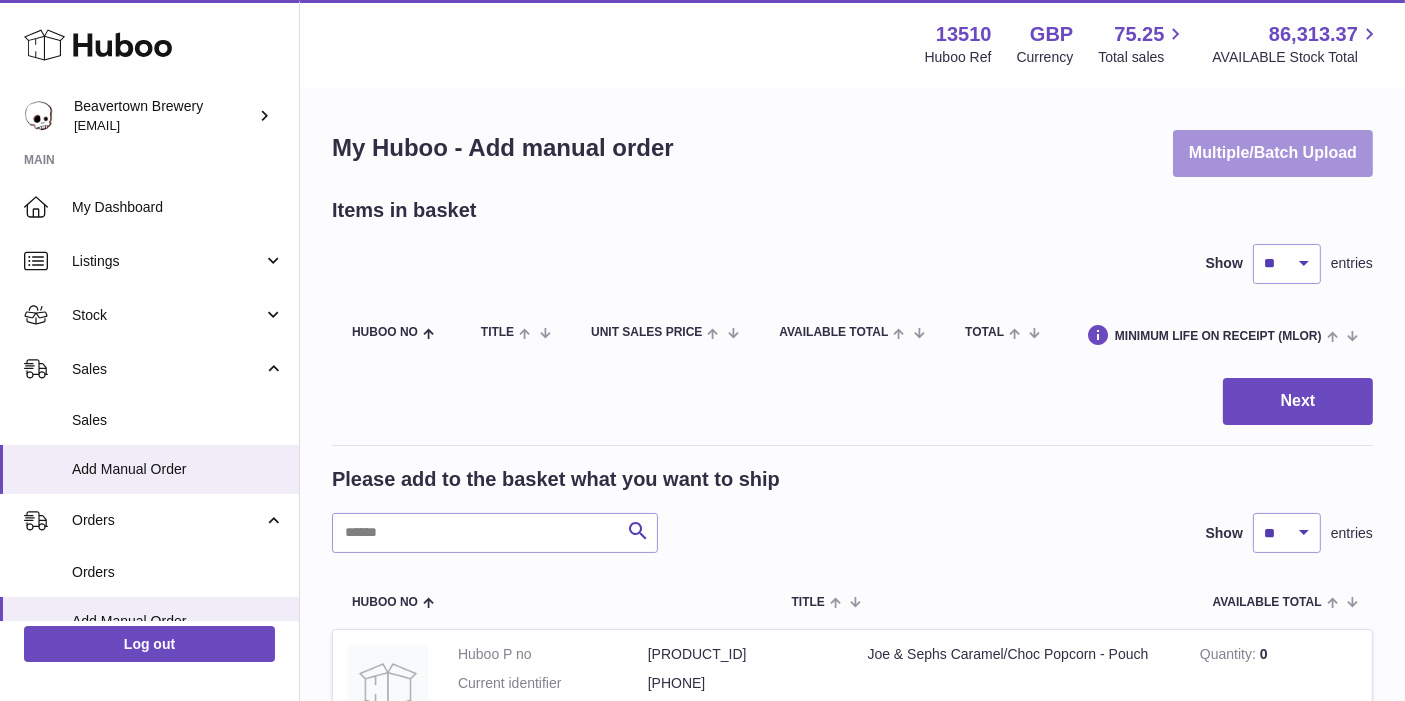 click on "Multiple/Batch Upload" at bounding box center [1273, 153] 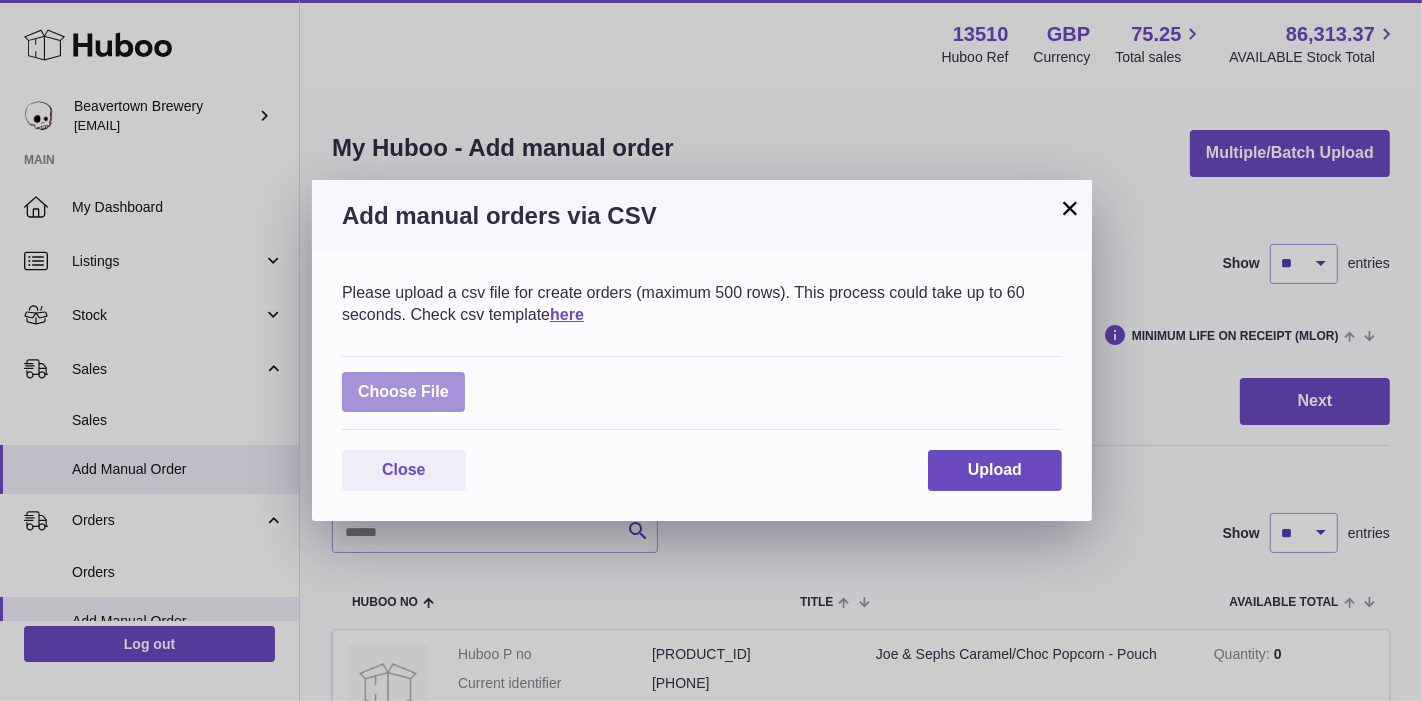click at bounding box center (403, 392) 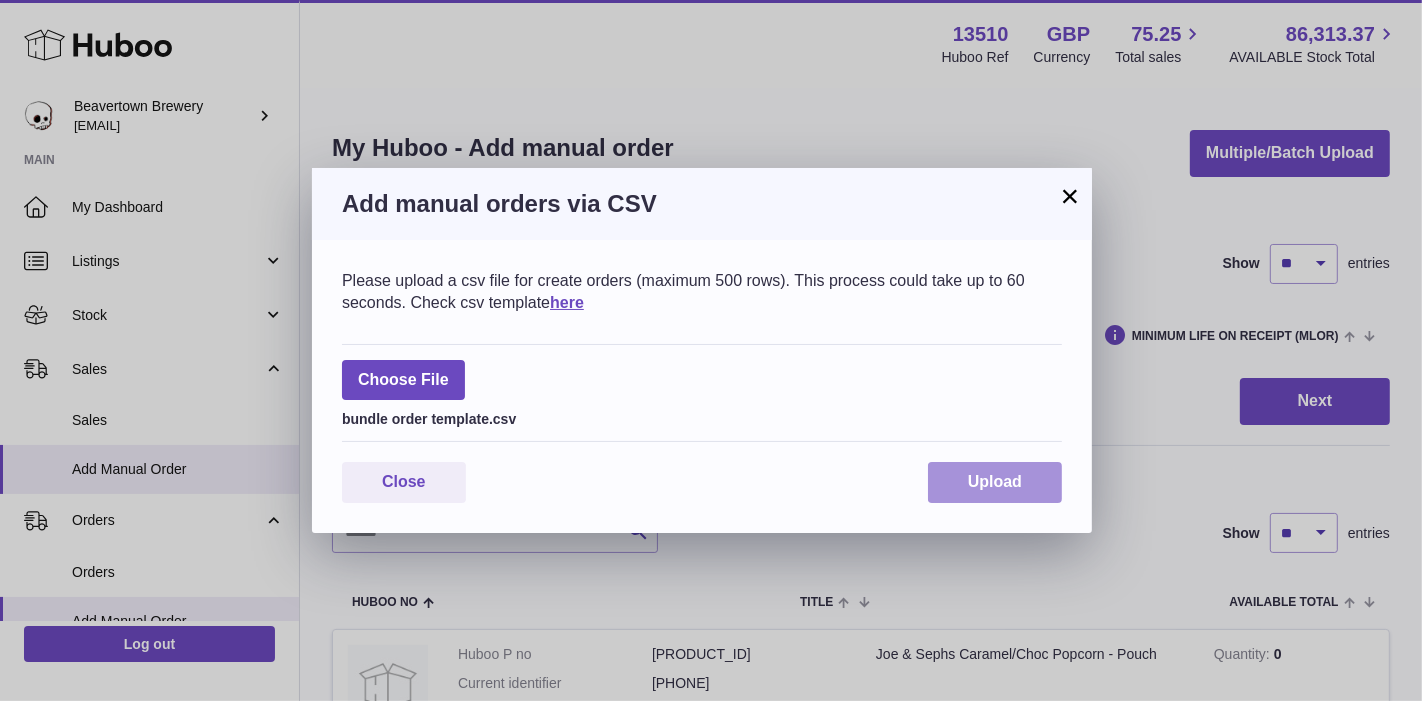 click on "Upload" at bounding box center (995, 482) 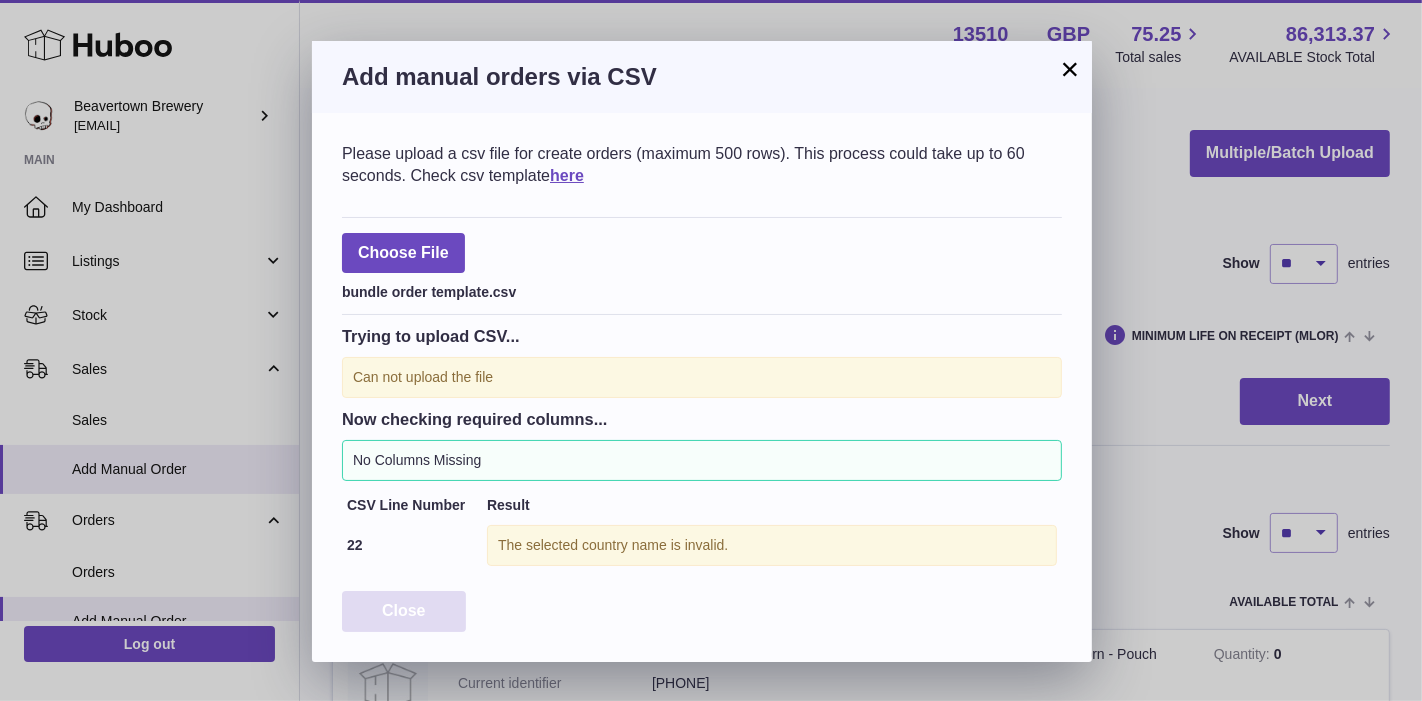 click on "Close" at bounding box center [404, 611] 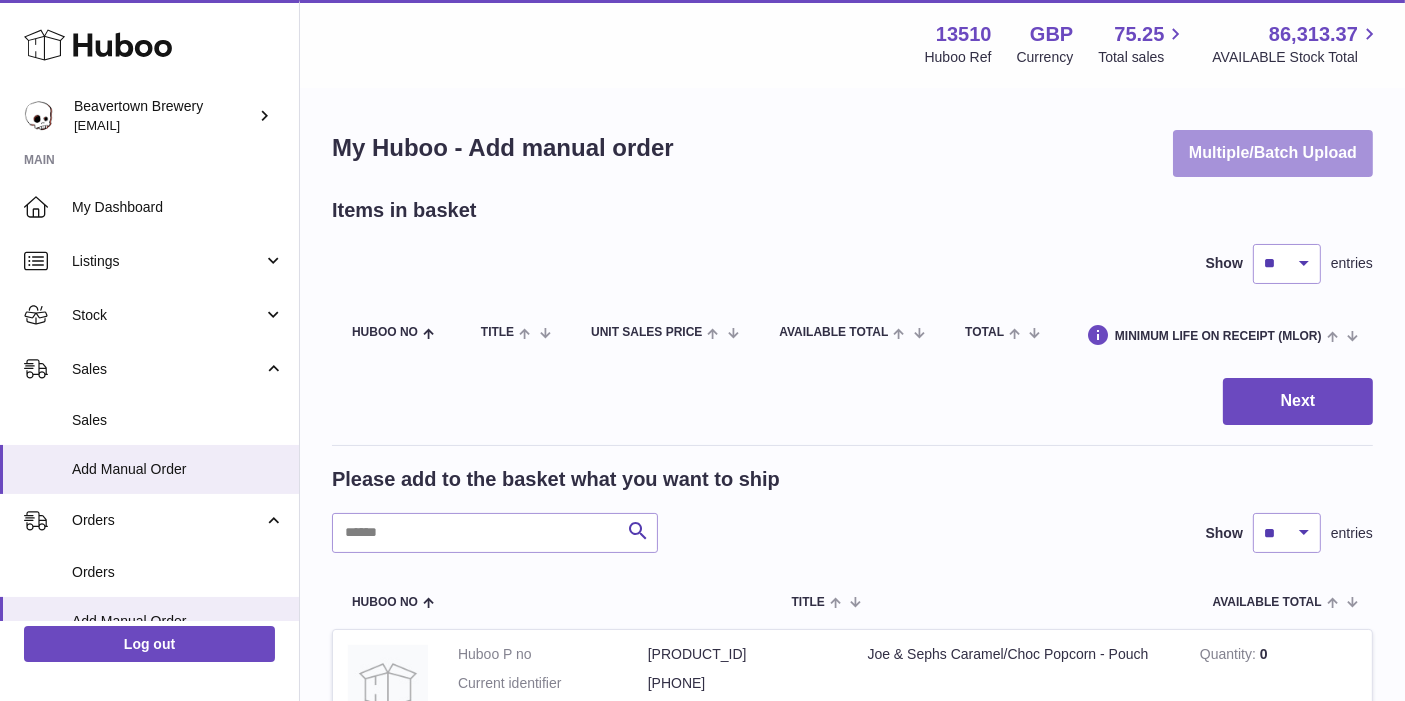 click on "Multiple/Batch Upload" at bounding box center [1273, 153] 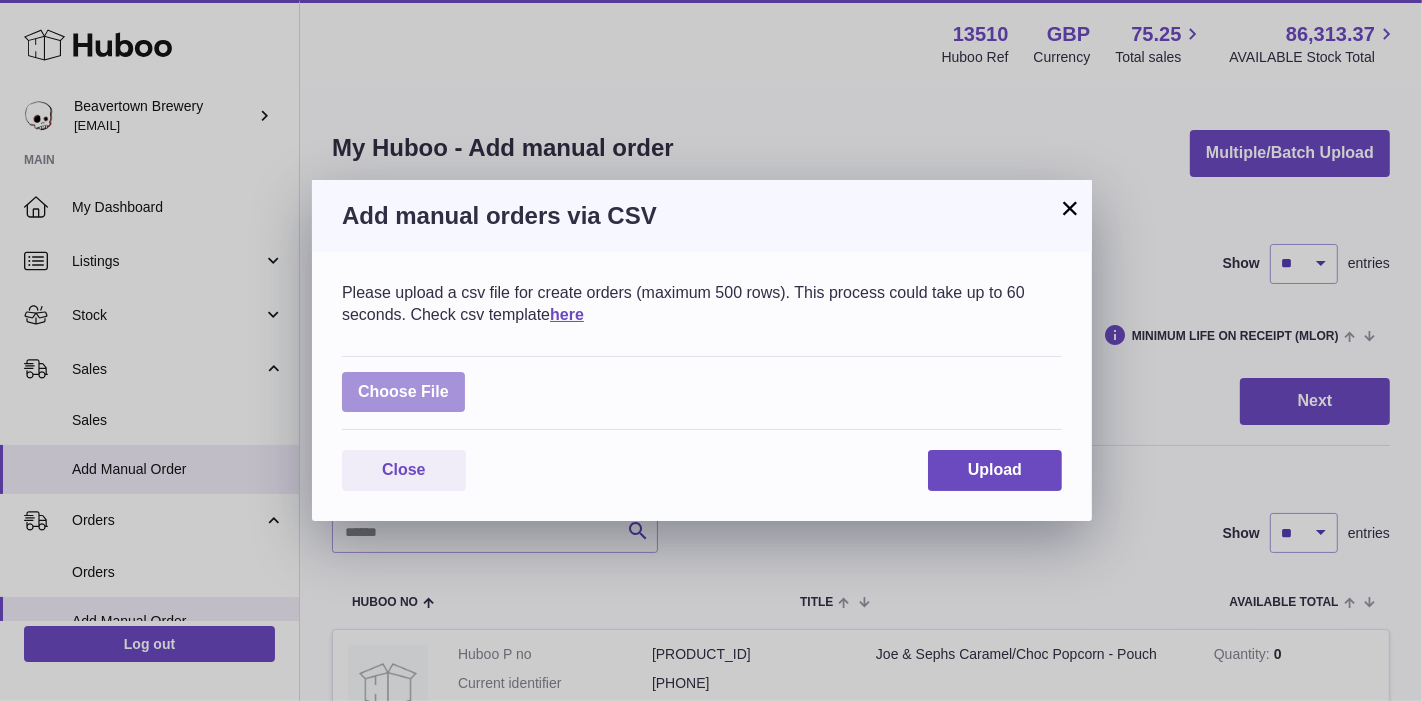 click at bounding box center [403, 392] 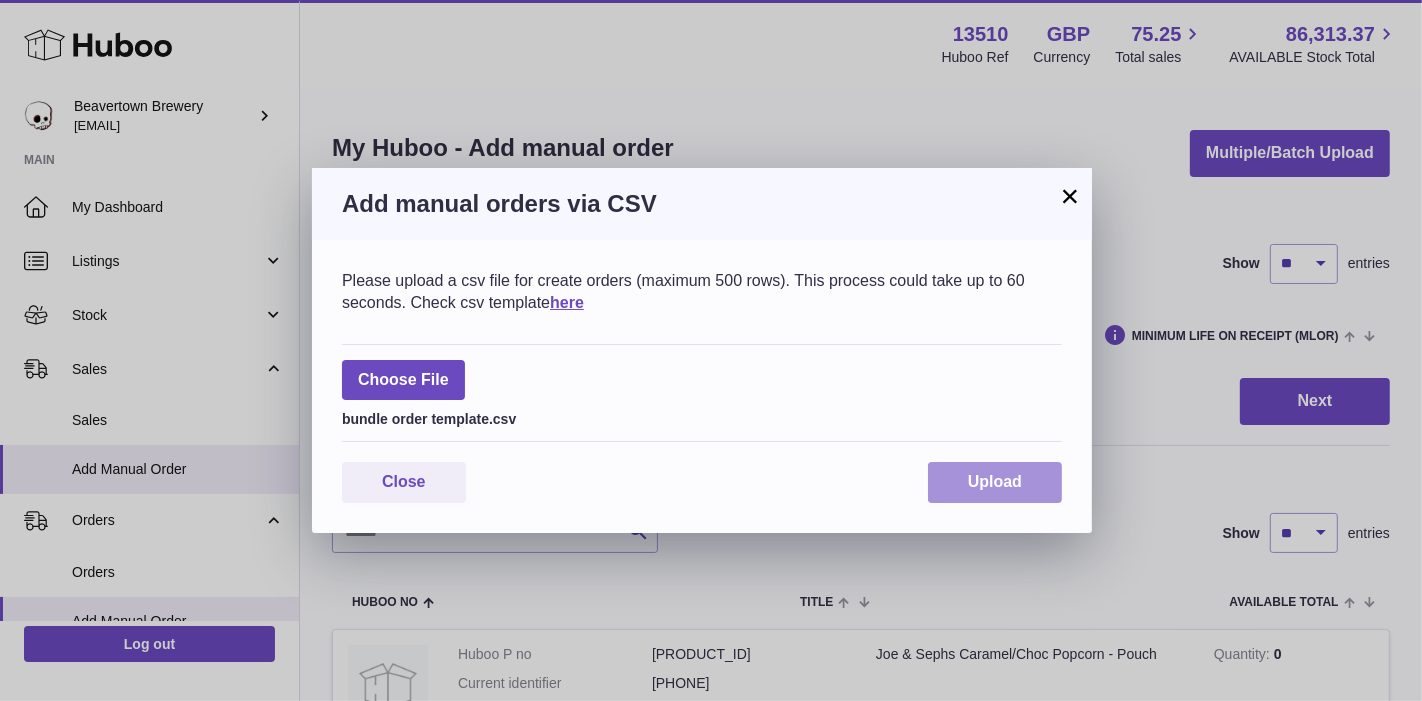 click on "Upload" at bounding box center (995, 482) 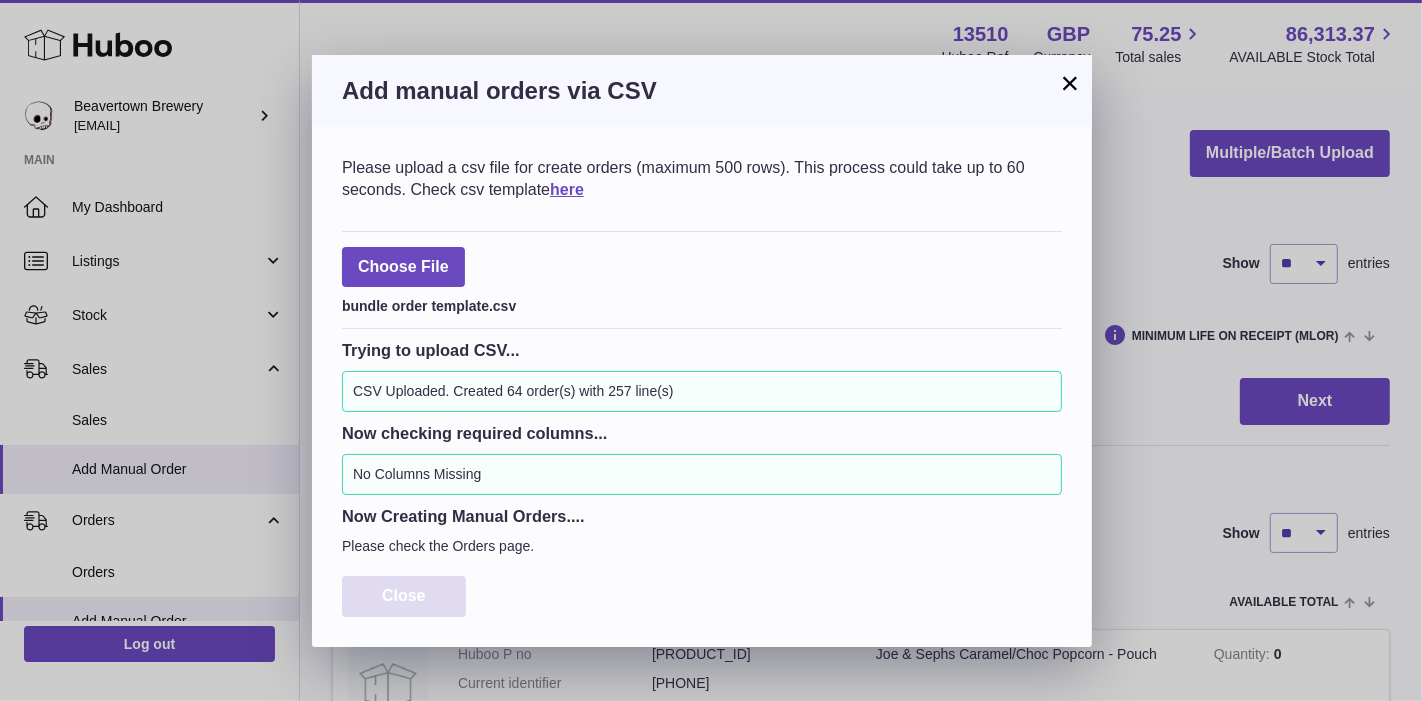 click on "Close" at bounding box center [404, 596] 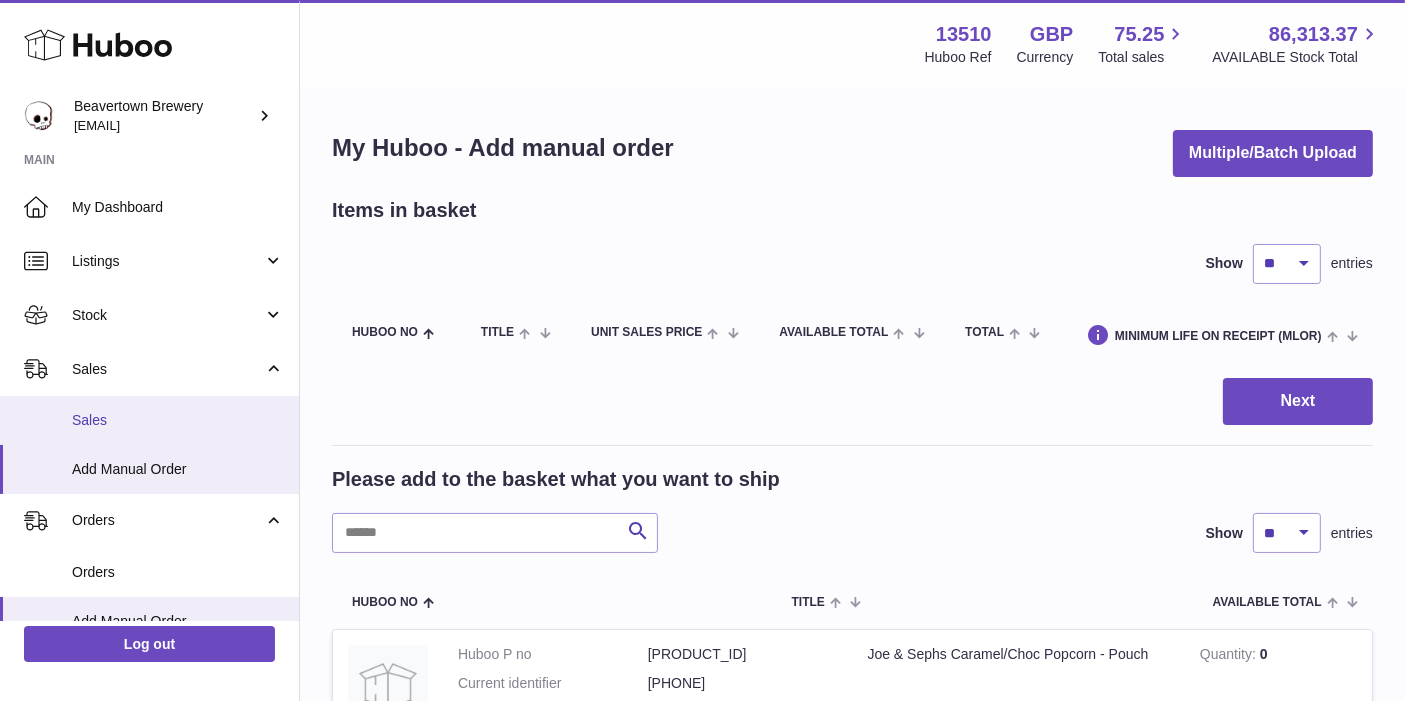 click on "Sales" at bounding box center [149, 420] 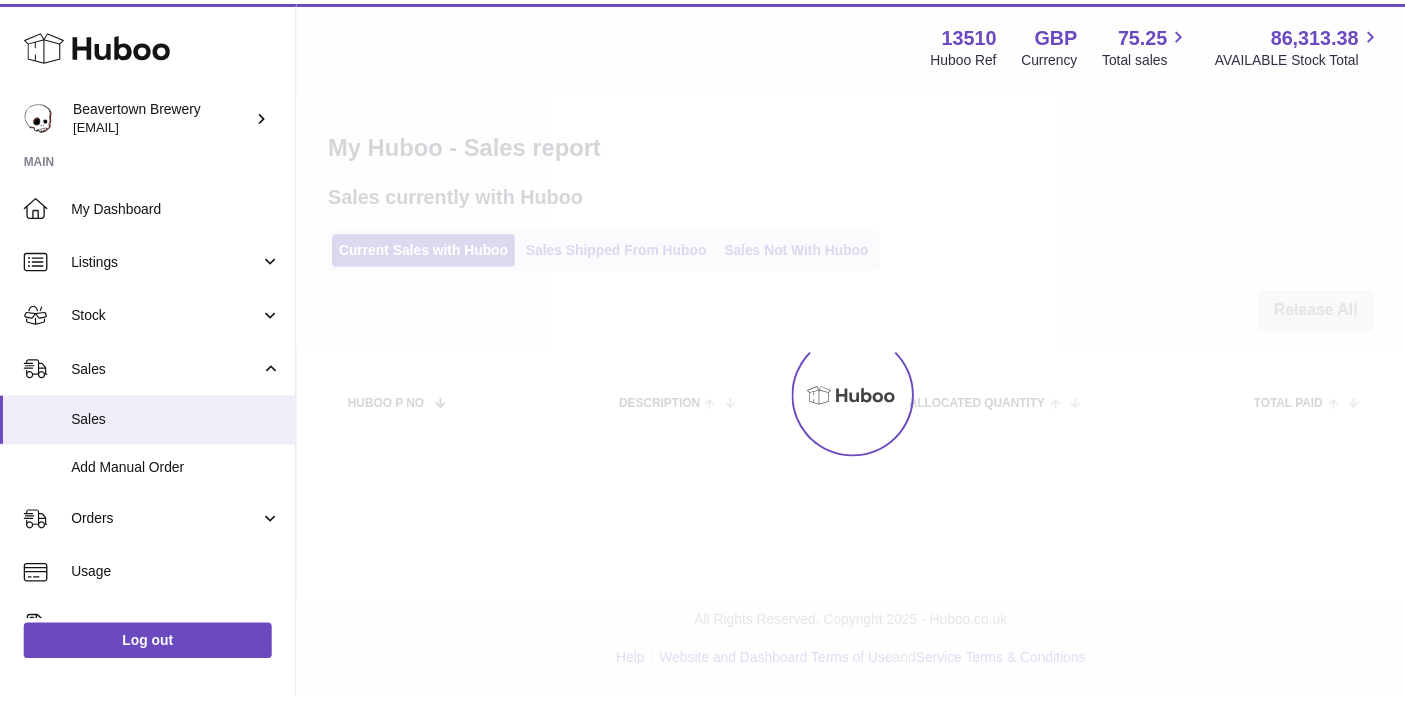 scroll, scrollTop: 0, scrollLeft: 0, axis: both 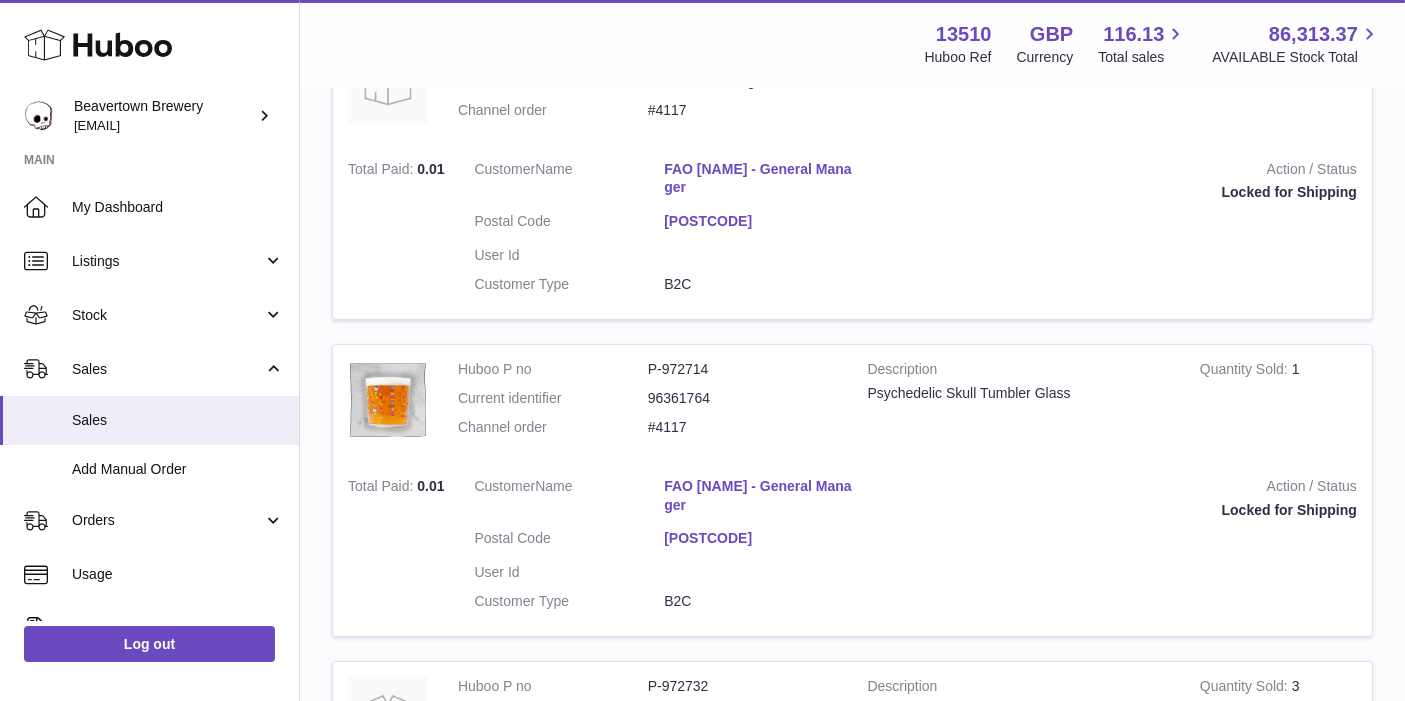 click on "Action / Status
Locked for Shipping" at bounding box center [1120, 549] 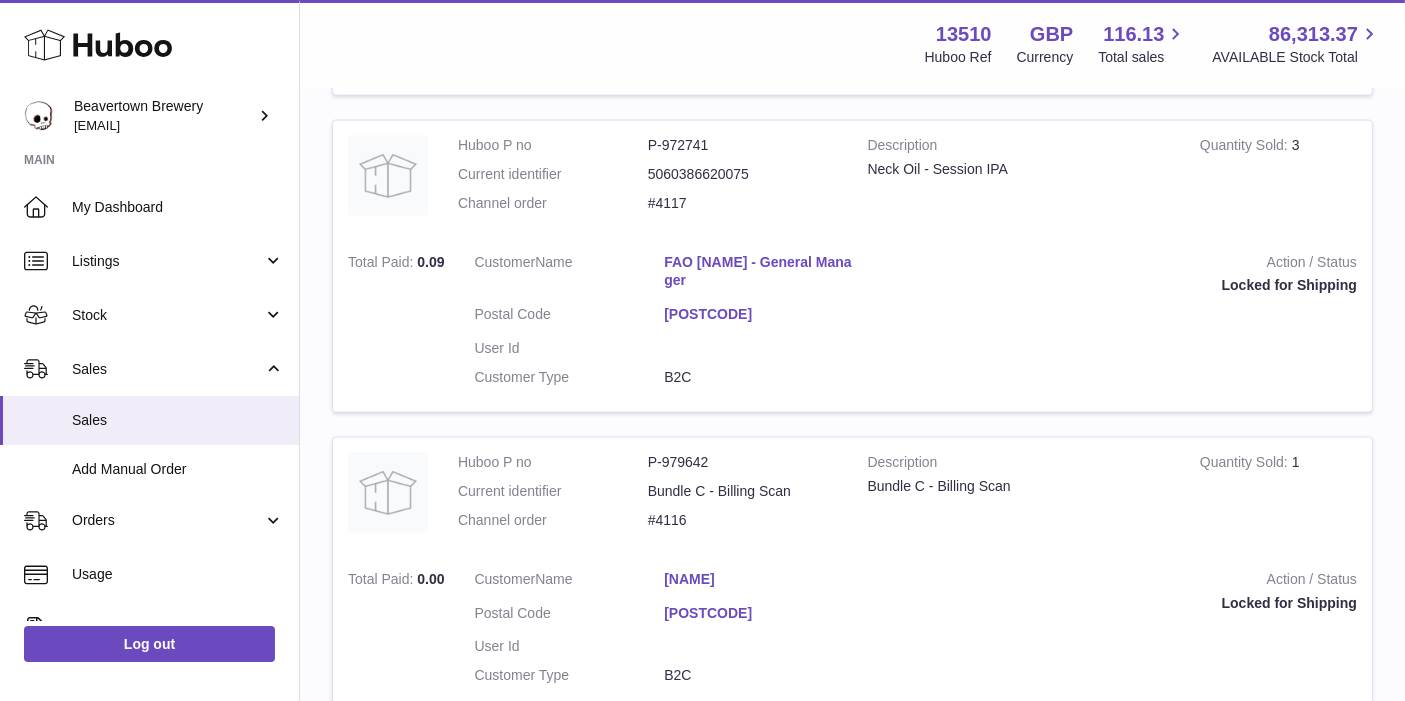 scroll, scrollTop: 3124, scrollLeft: 0, axis: vertical 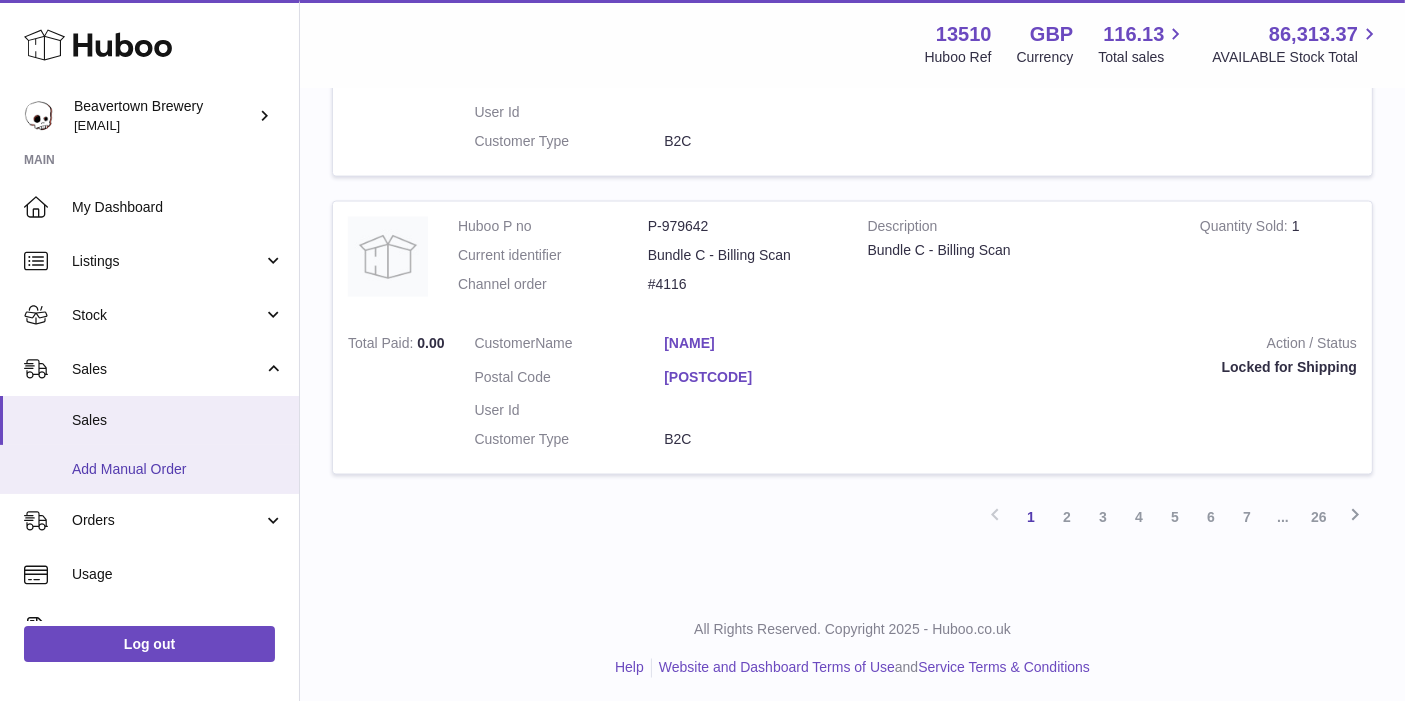 click on "Add Manual Order" at bounding box center (178, 469) 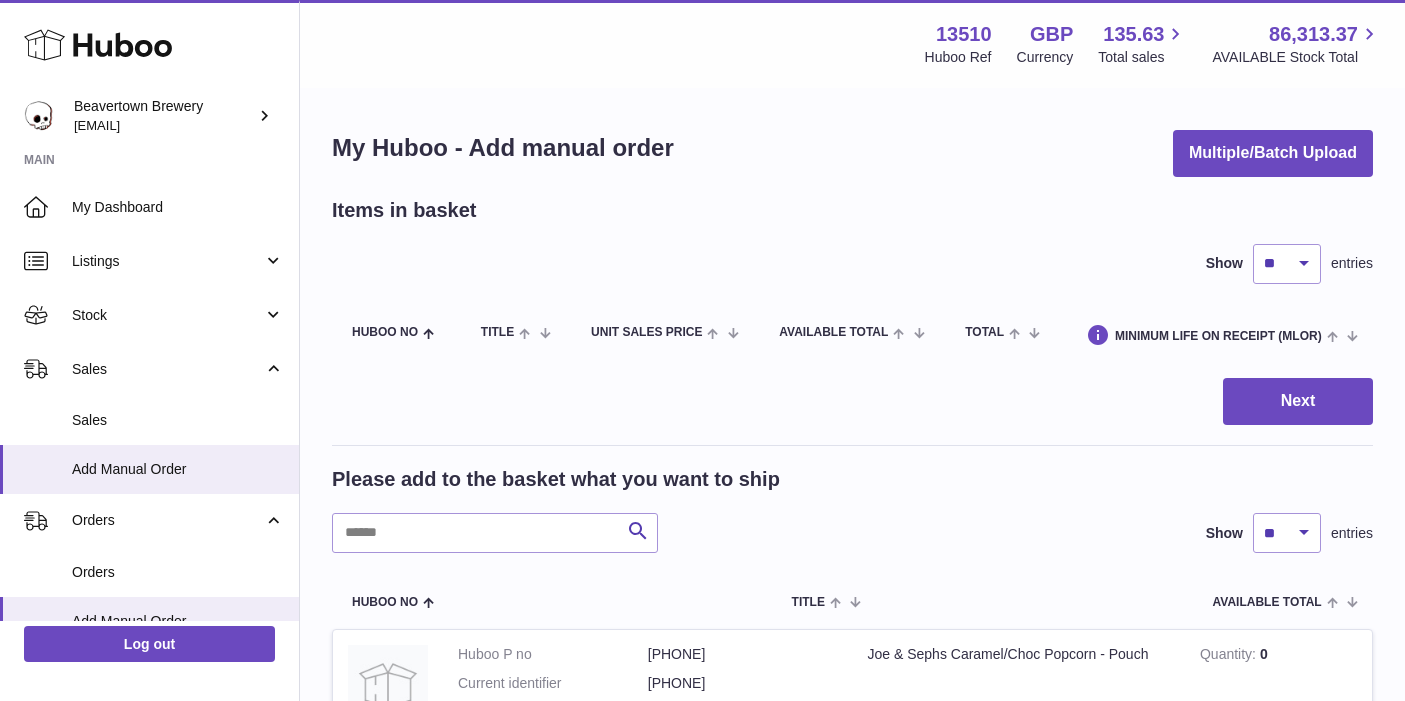 scroll, scrollTop: 0, scrollLeft: 0, axis: both 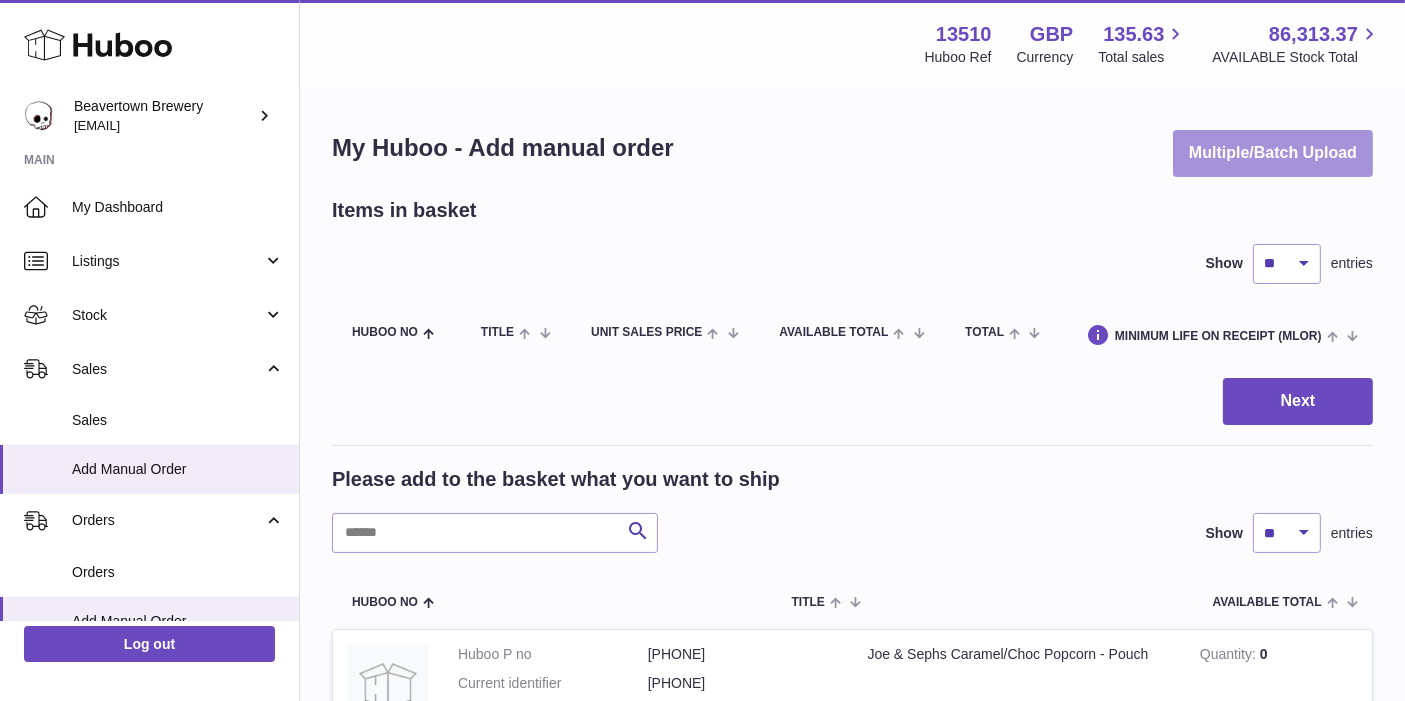 click on "Multiple/Batch Upload" at bounding box center (1273, 153) 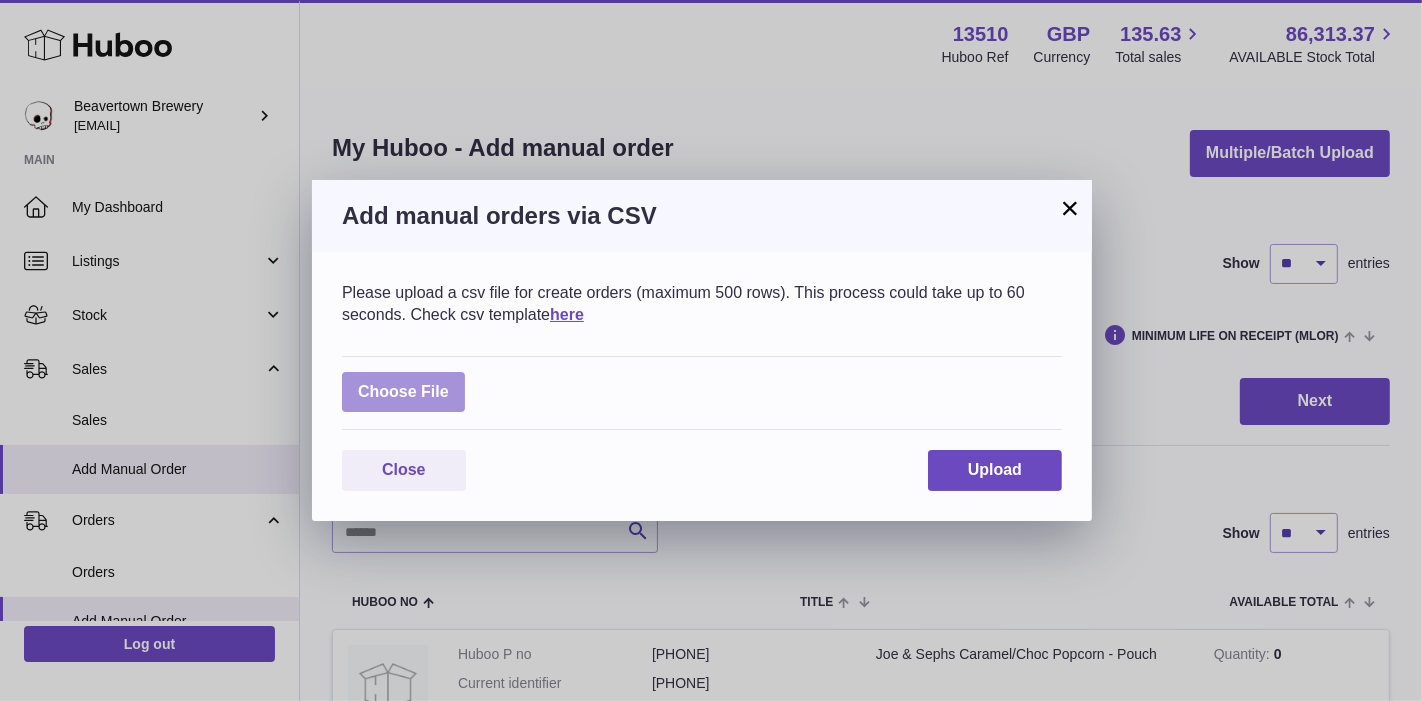 click at bounding box center (403, 392) 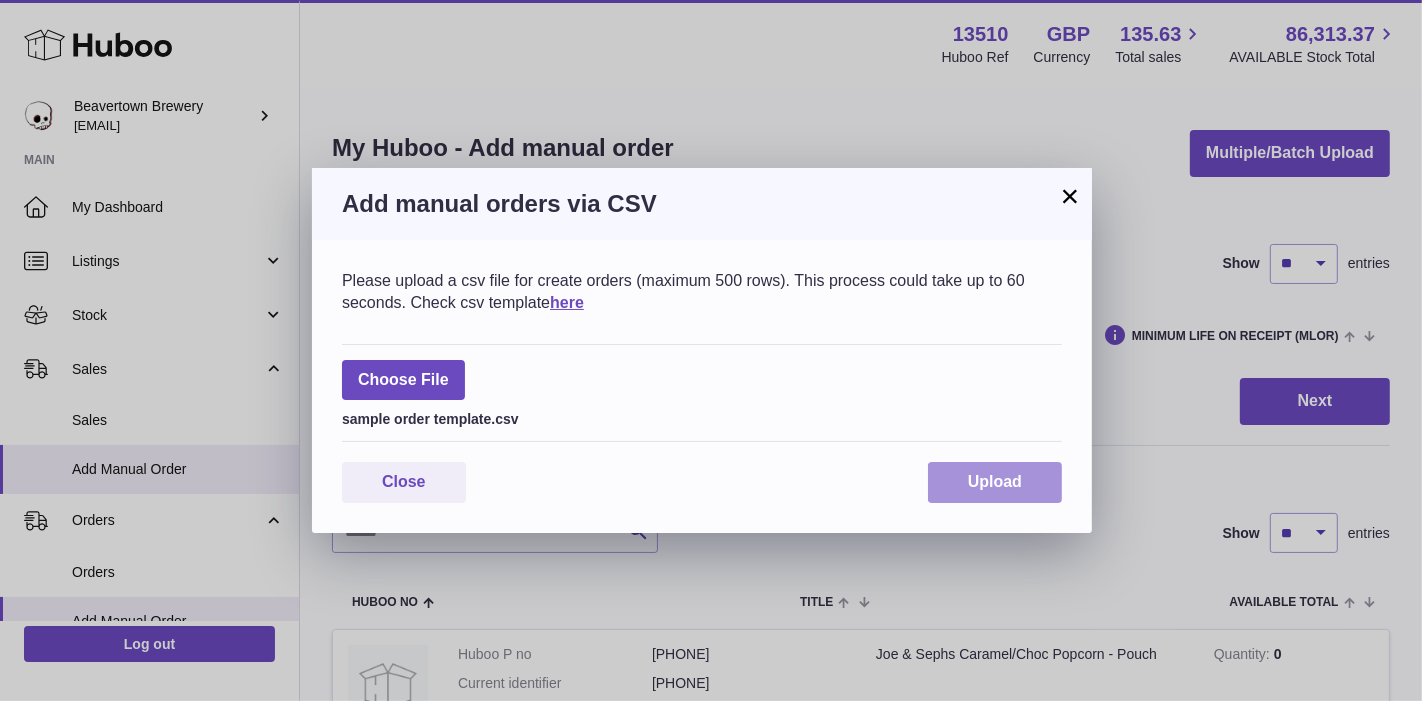 click on "Upload" at bounding box center [995, 481] 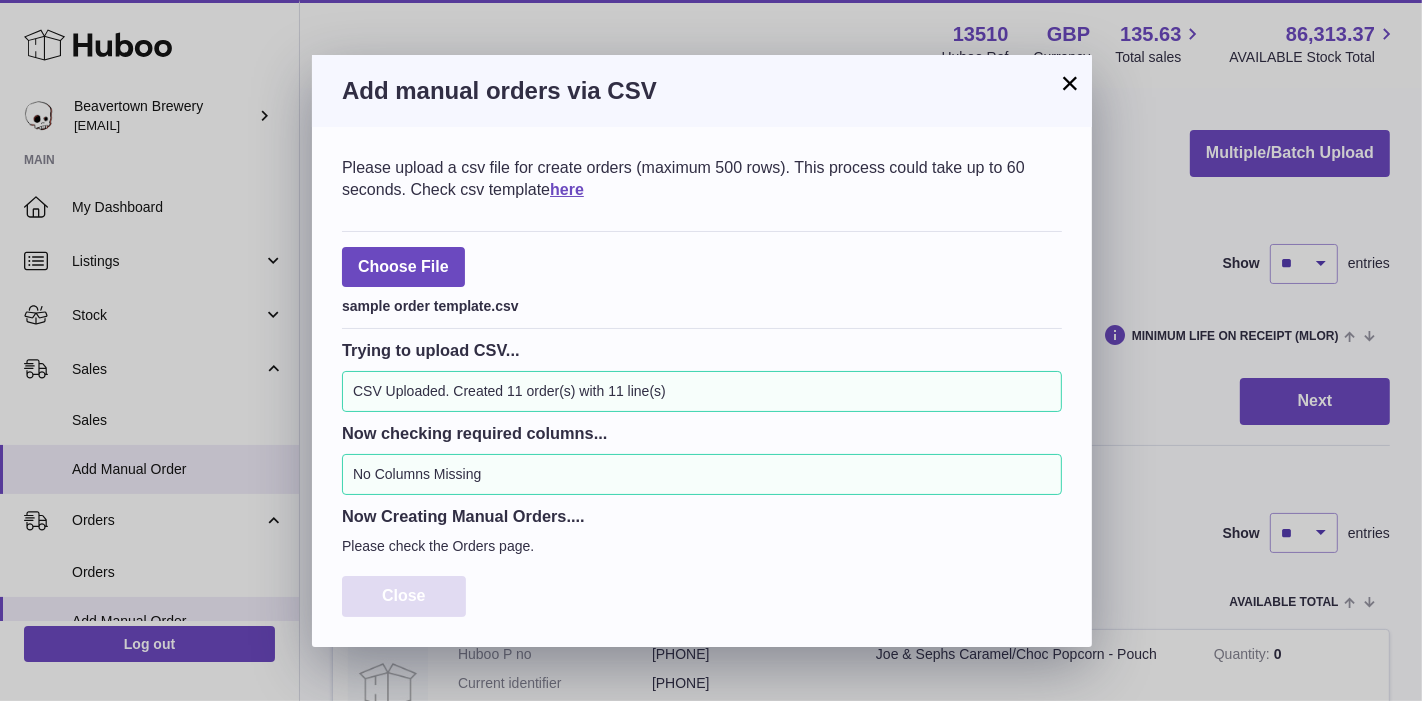 click on "Close" at bounding box center (404, 595) 